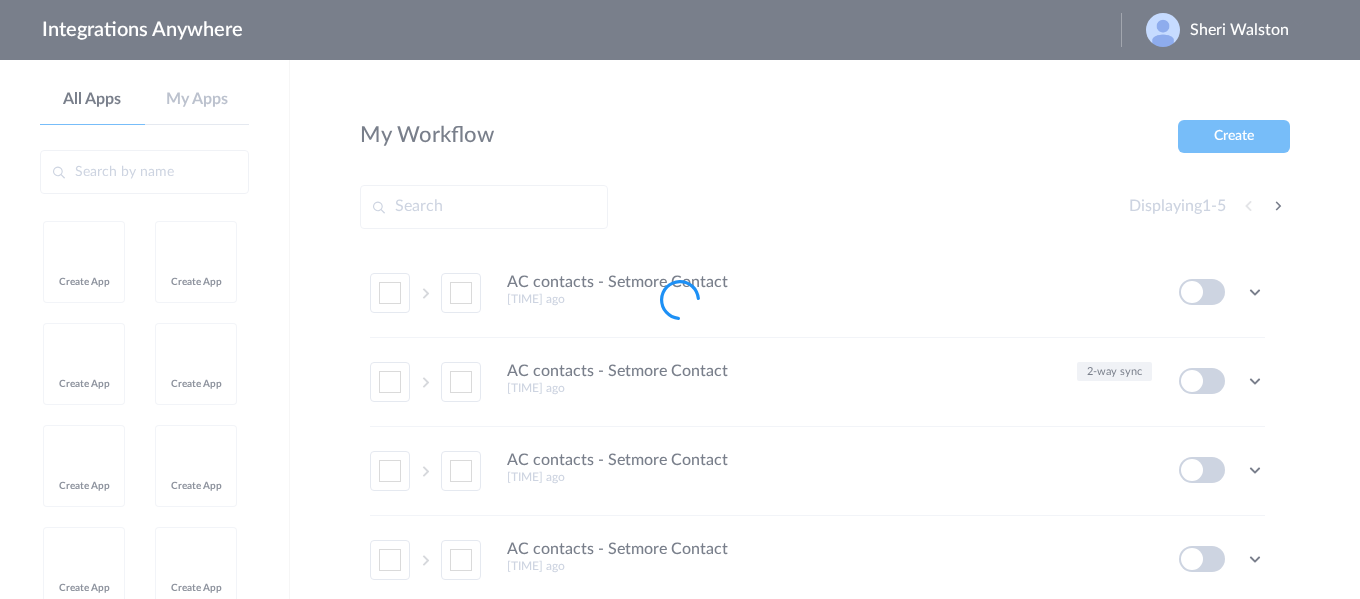 scroll, scrollTop: 0, scrollLeft: 0, axis: both 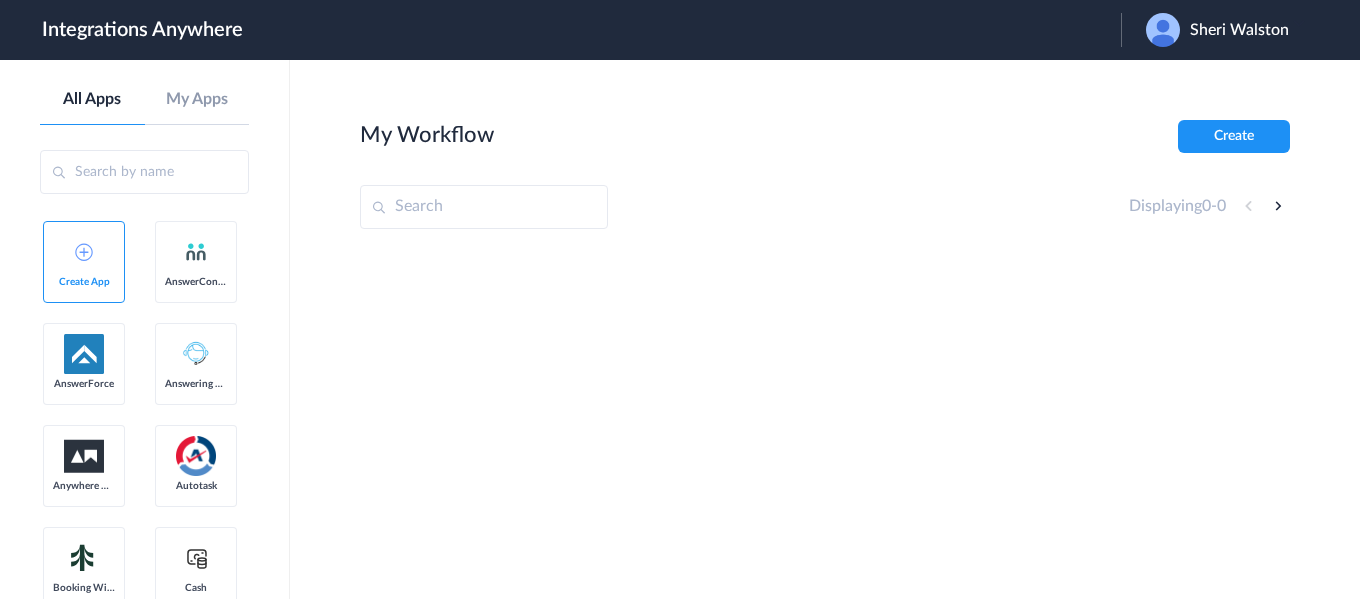 click on "Sheri Walston" at bounding box center [1239, 30] 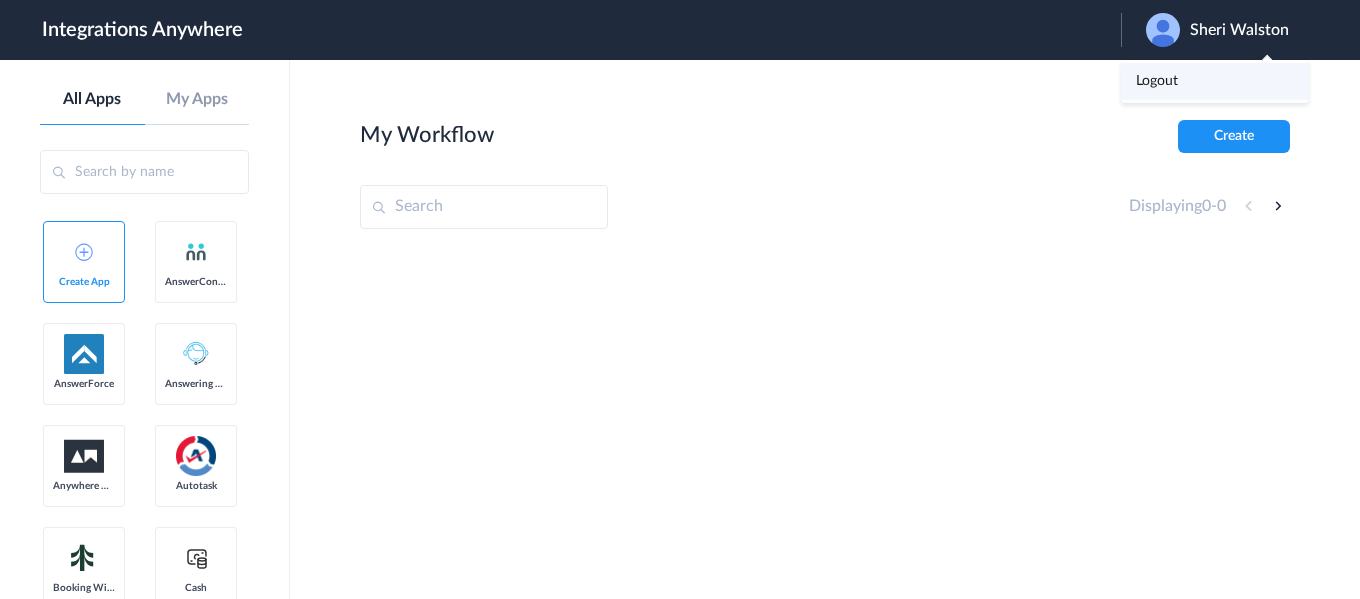 click on "Logout" at bounding box center [1157, 81] 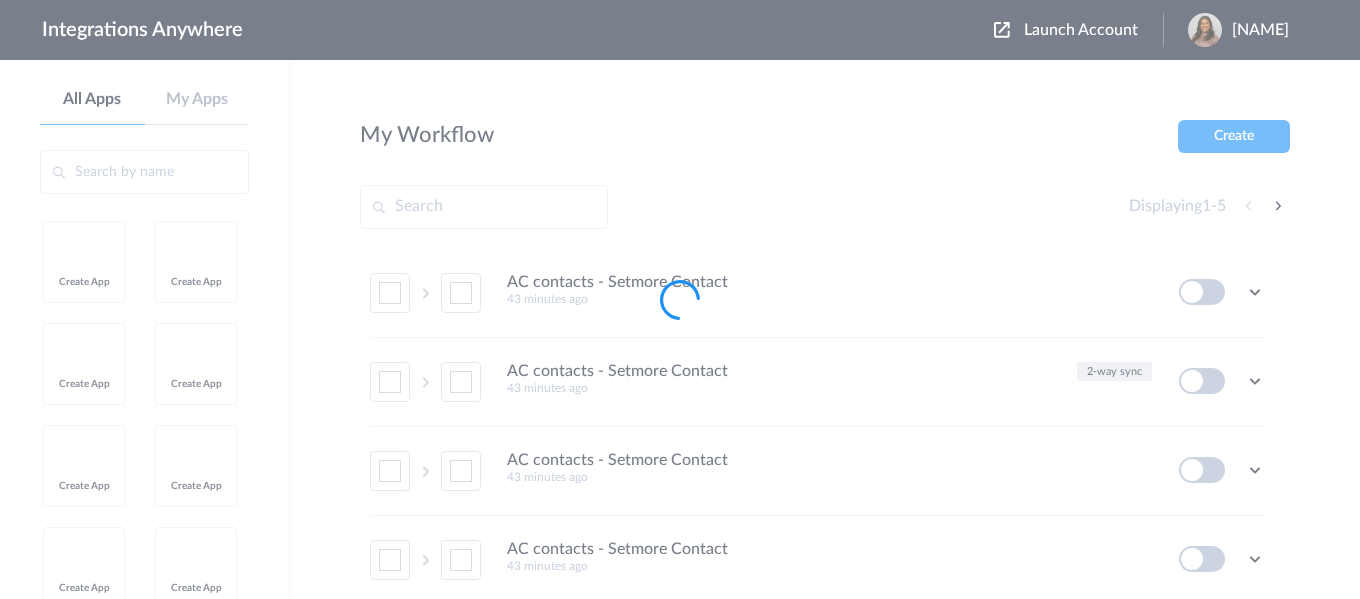 scroll, scrollTop: 0, scrollLeft: 0, axis: both 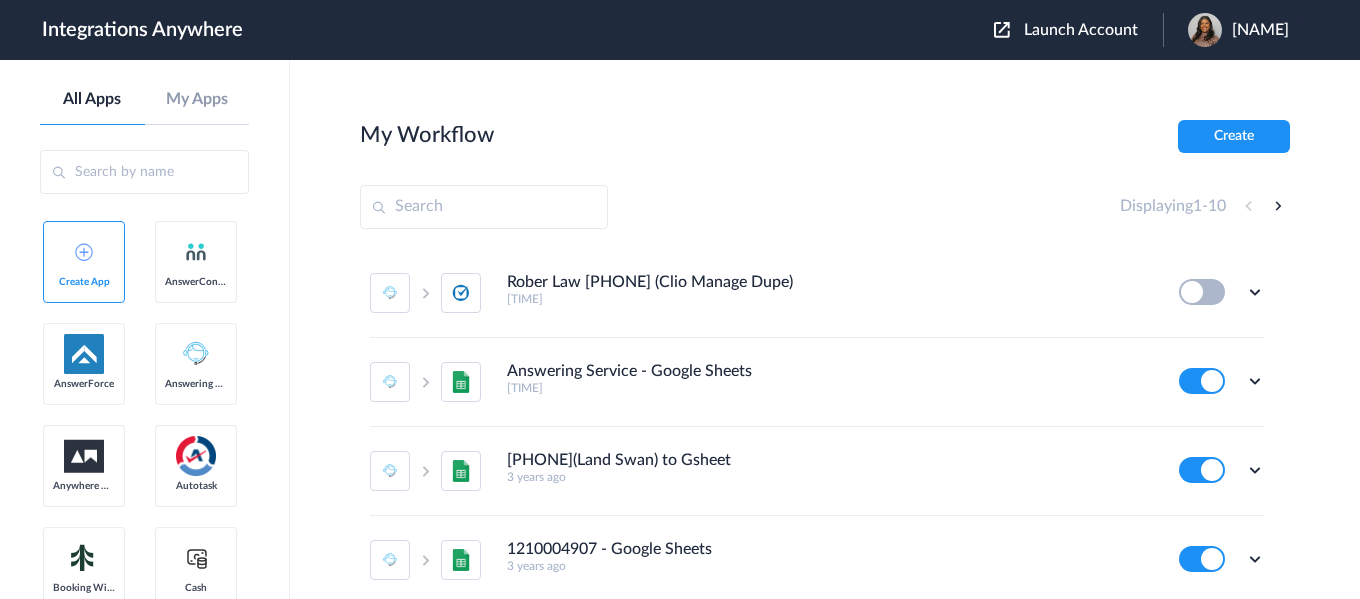 click on "Launch Account
[NAME]
My Account
Logout" at bounding box center [1151, 30] 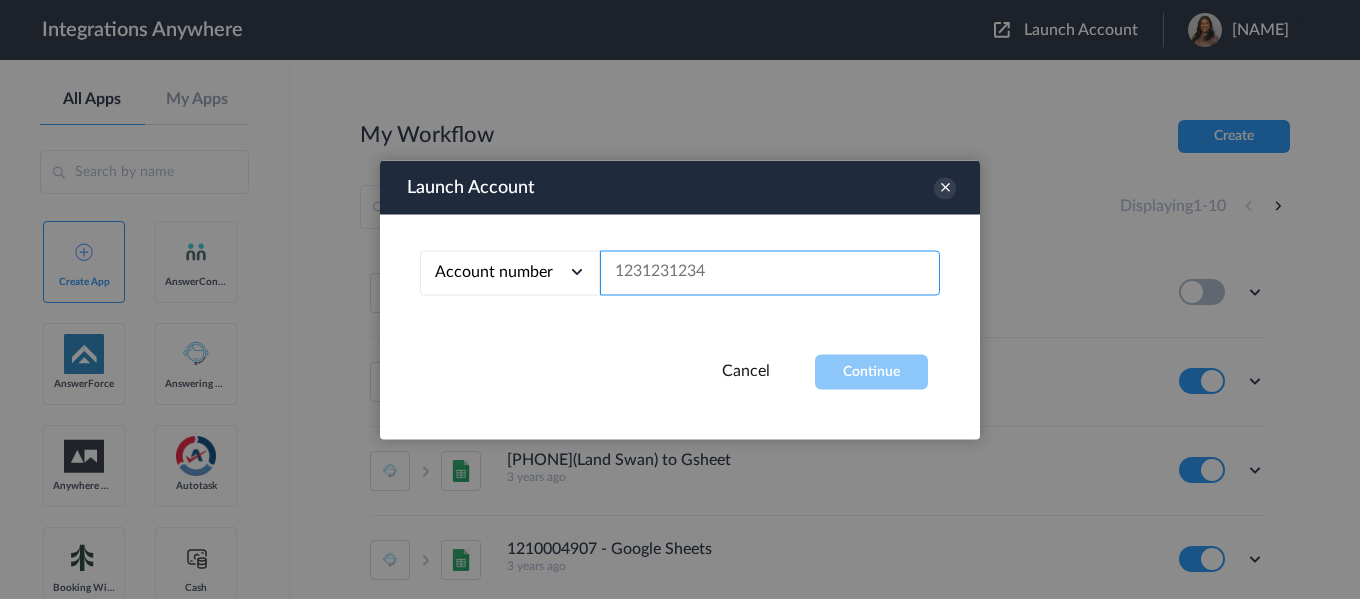 drag, startPoint x: 713, startPoint y: 302, endPoint x: 690, endPoint y: 268, distance: 41.04875 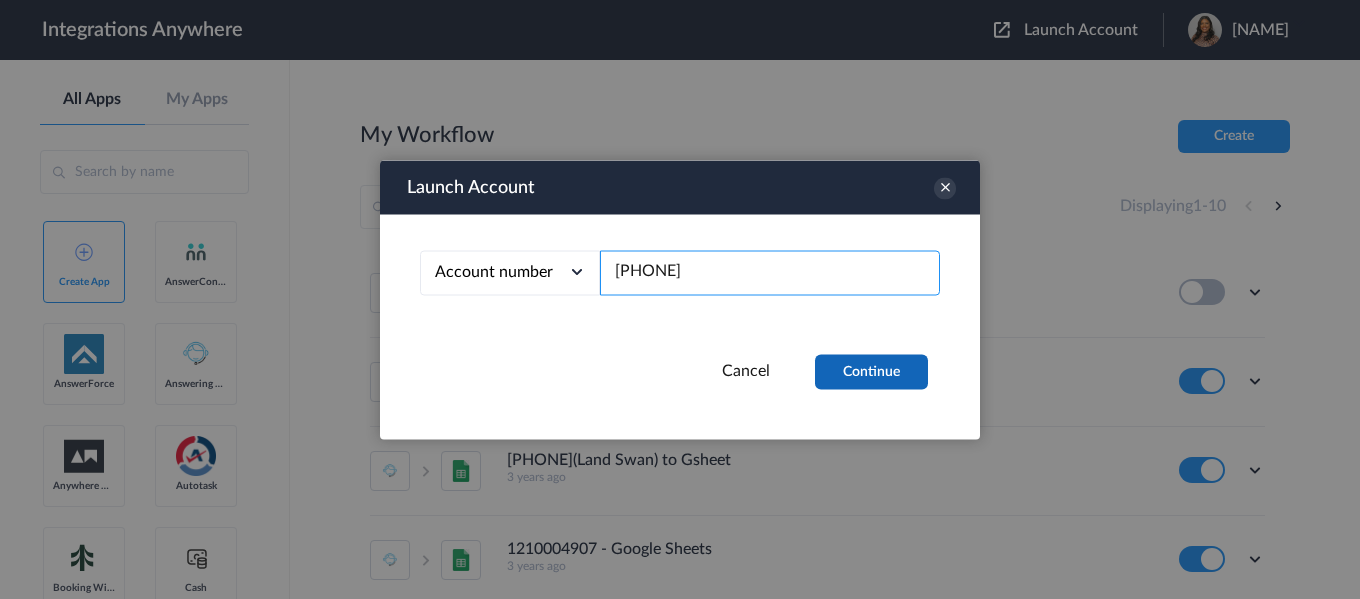 type on "[PHONE]" 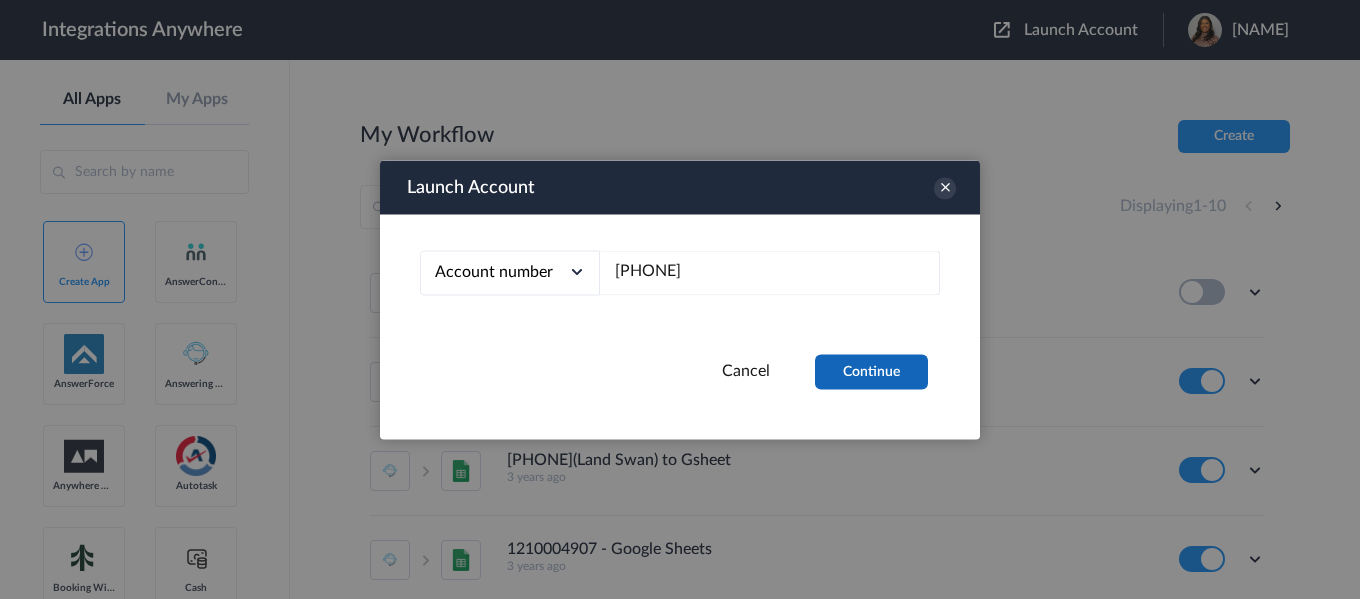 click on "Continue" at bounding box center (871, 371) 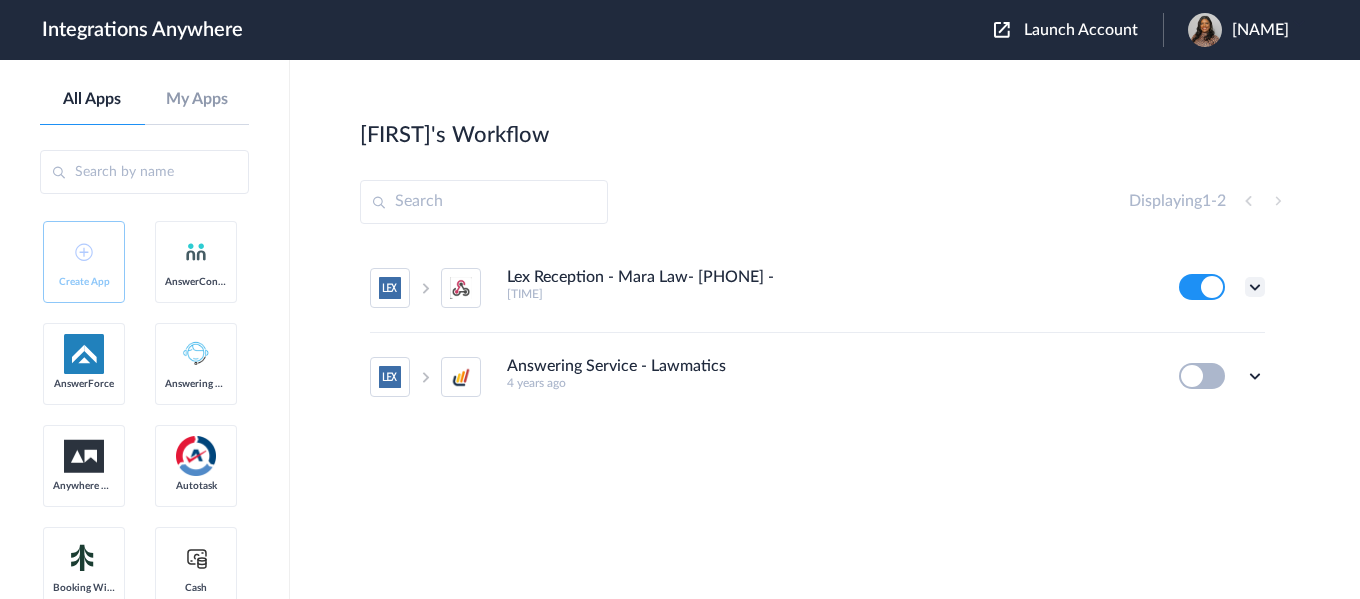 click at bounding box center (1255, 287) 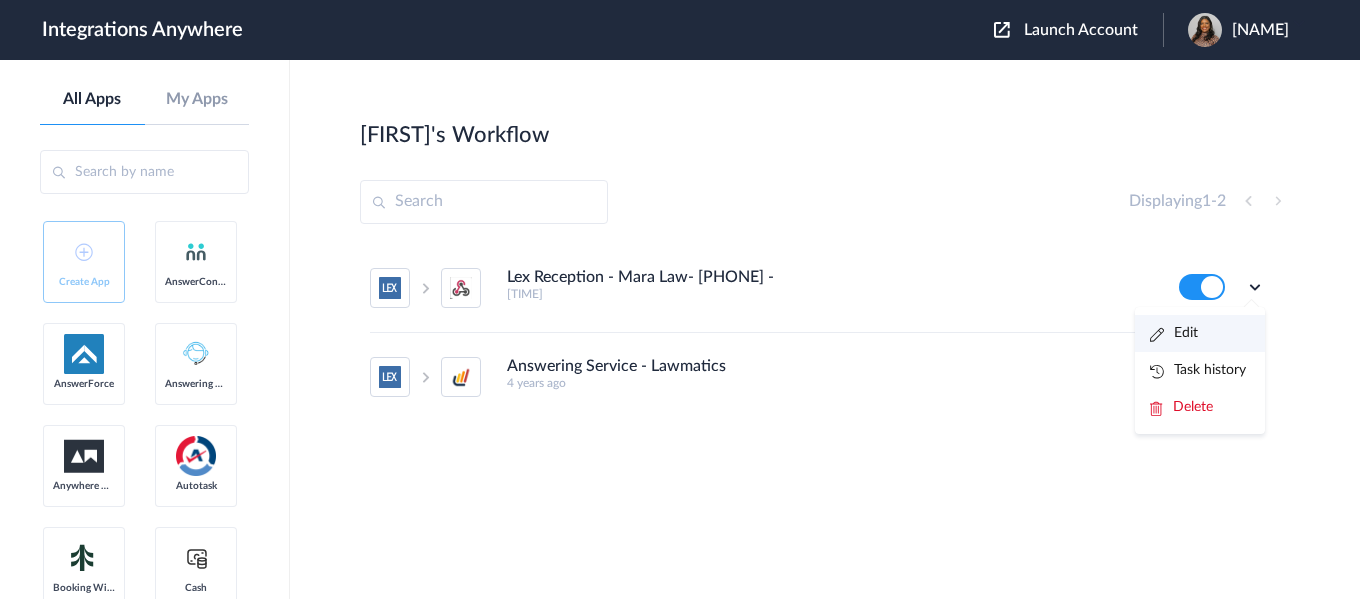 click on "Edit" at bounding box center (1174, 333) 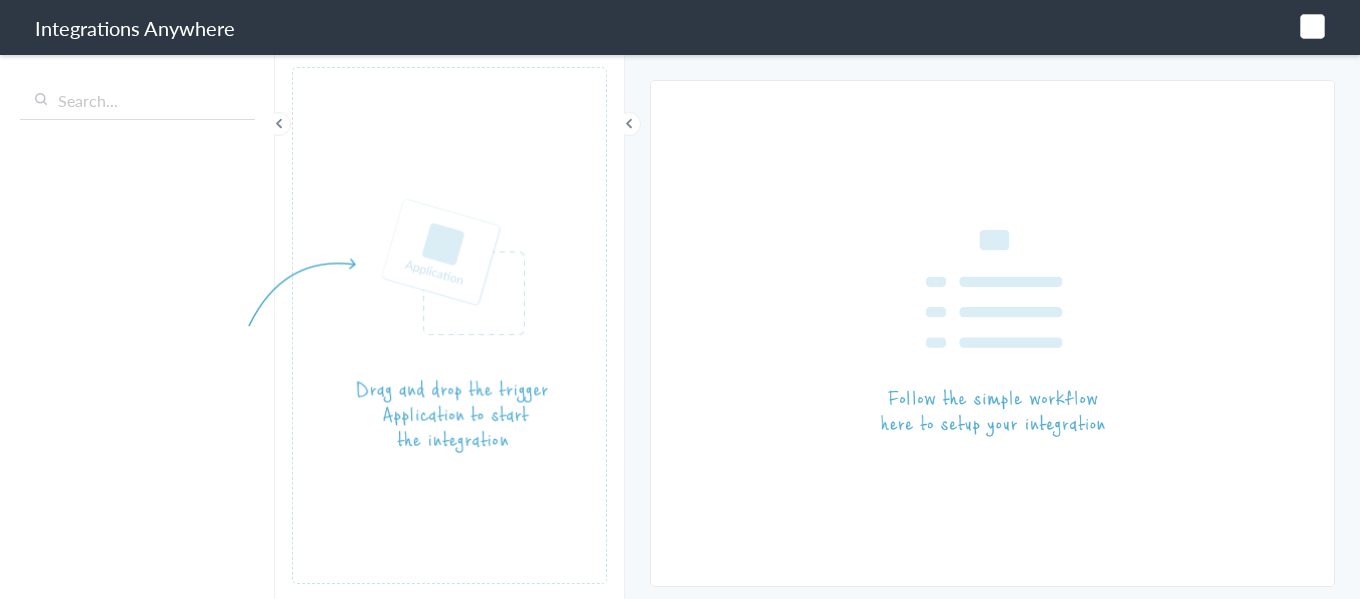scroll, scrollTop: 0, scrollLeft: 0, axis: both 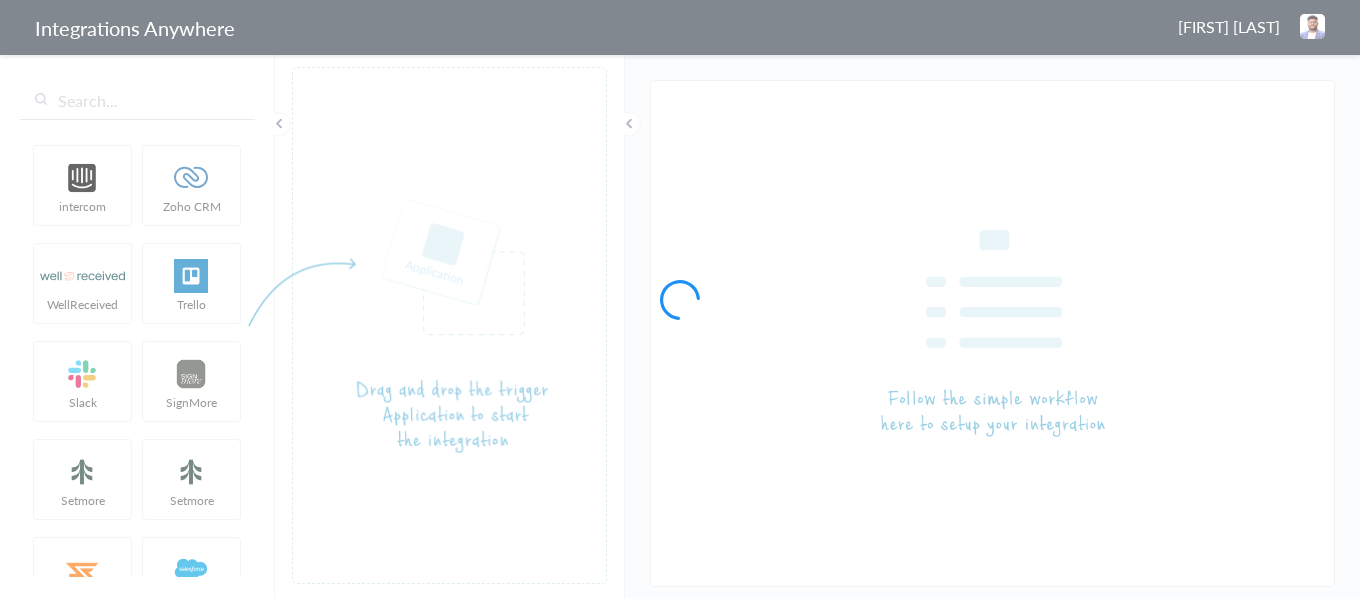 type on "[NAME] [NAME] - [NAME] [NAME] - [PHONE] -" 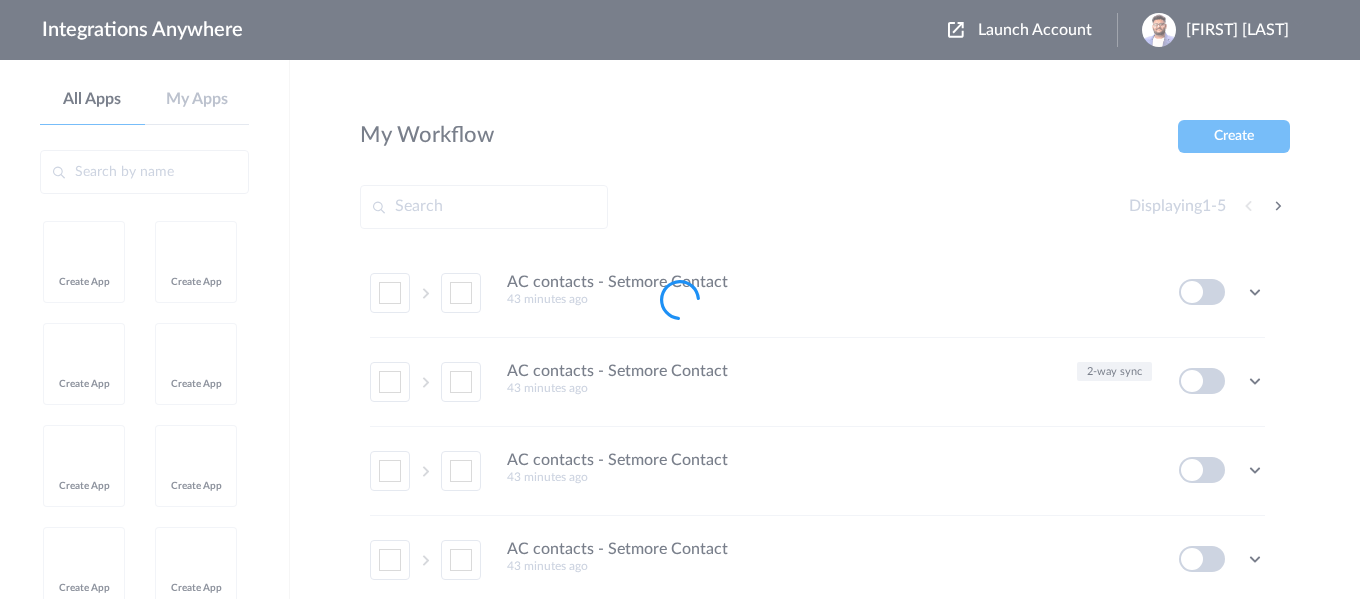 scroll, scrollTop: 0, scrollLeft: 0, axis: both 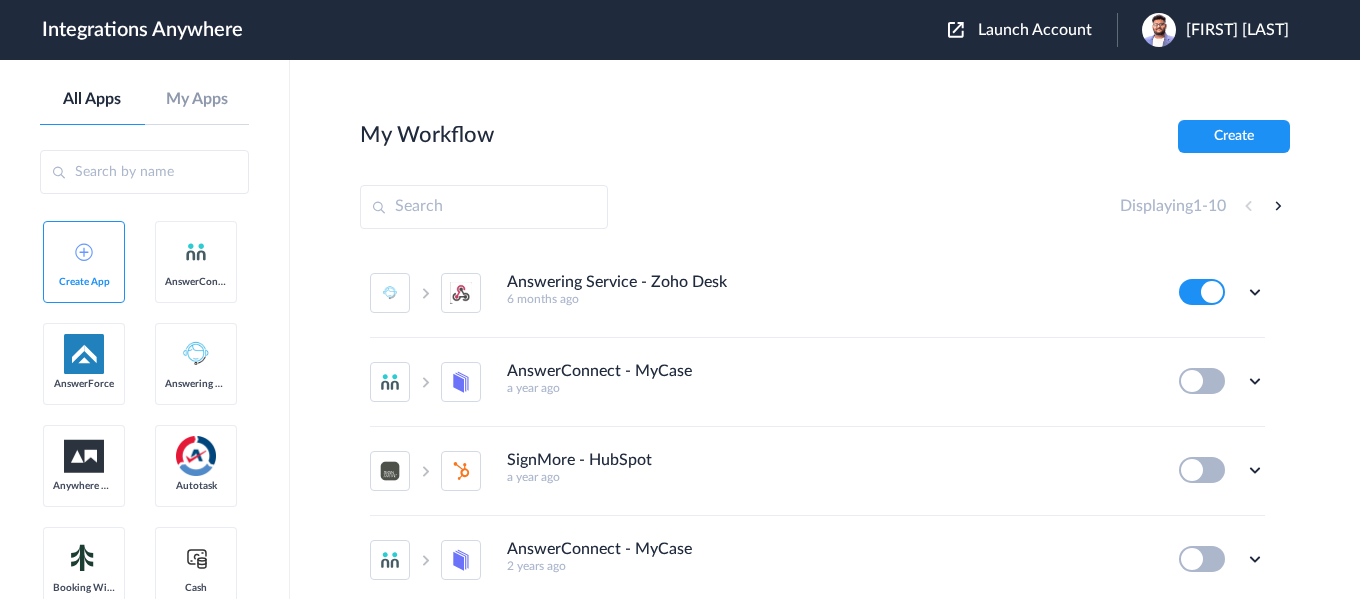 click on "Launch Account" at bounding box center (1035, 30) 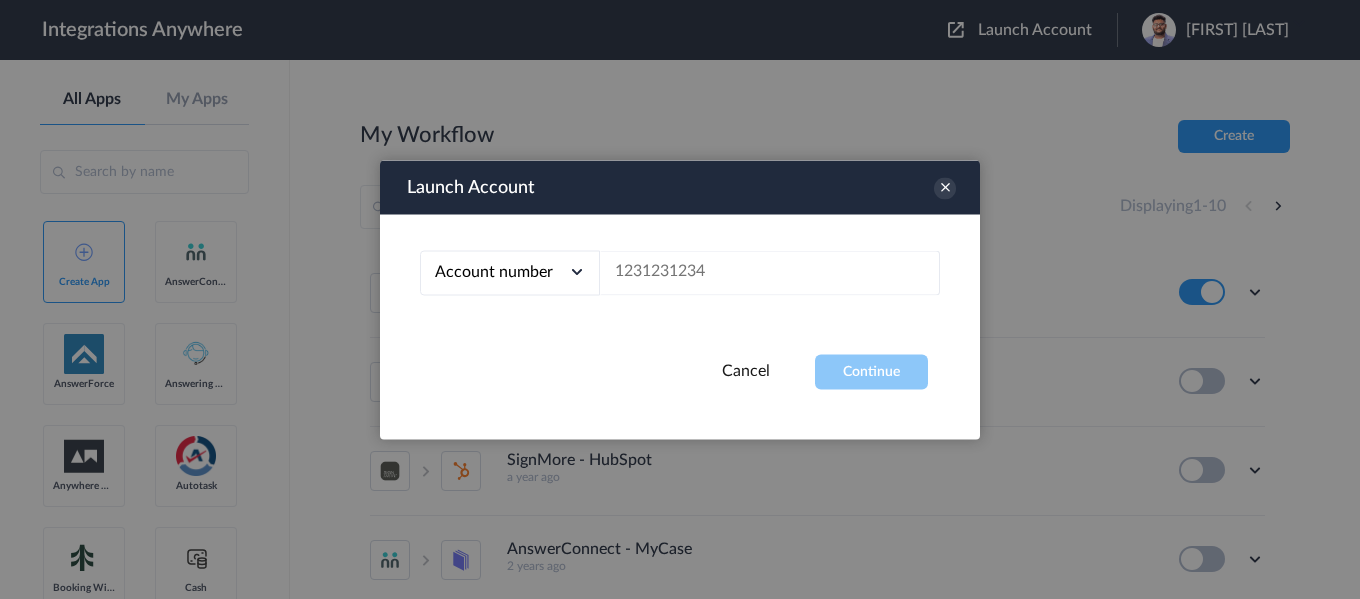 click at bounding box center (680, 299) 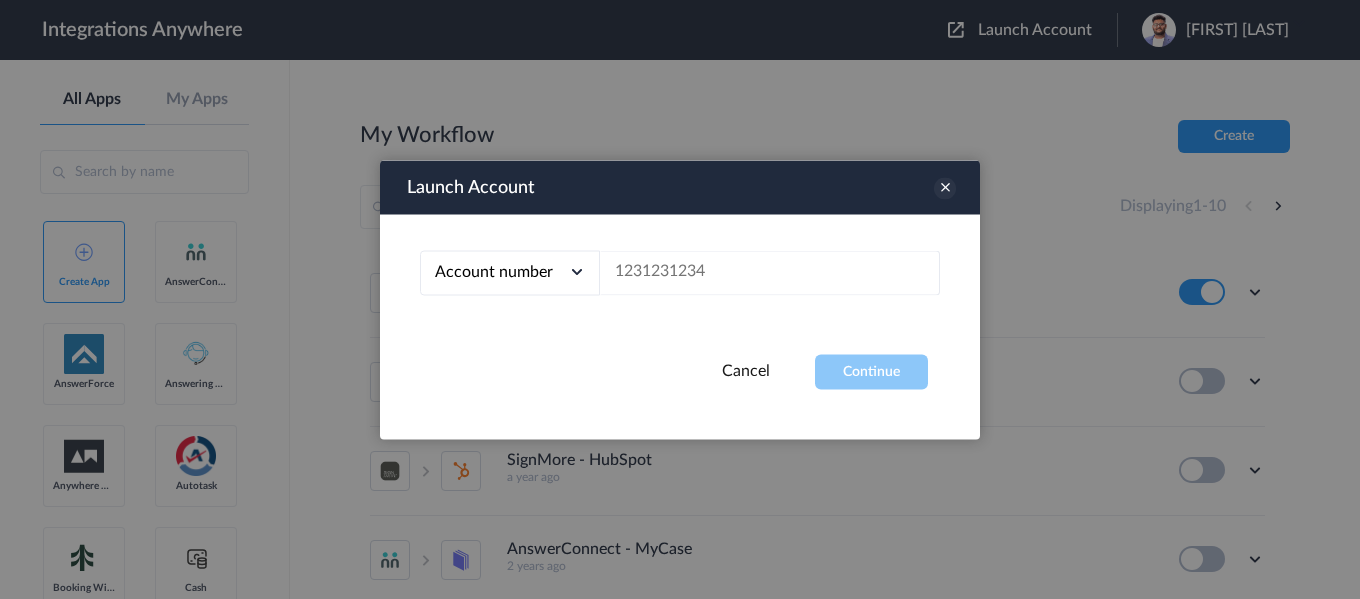 click at bounding box center (945, 188) 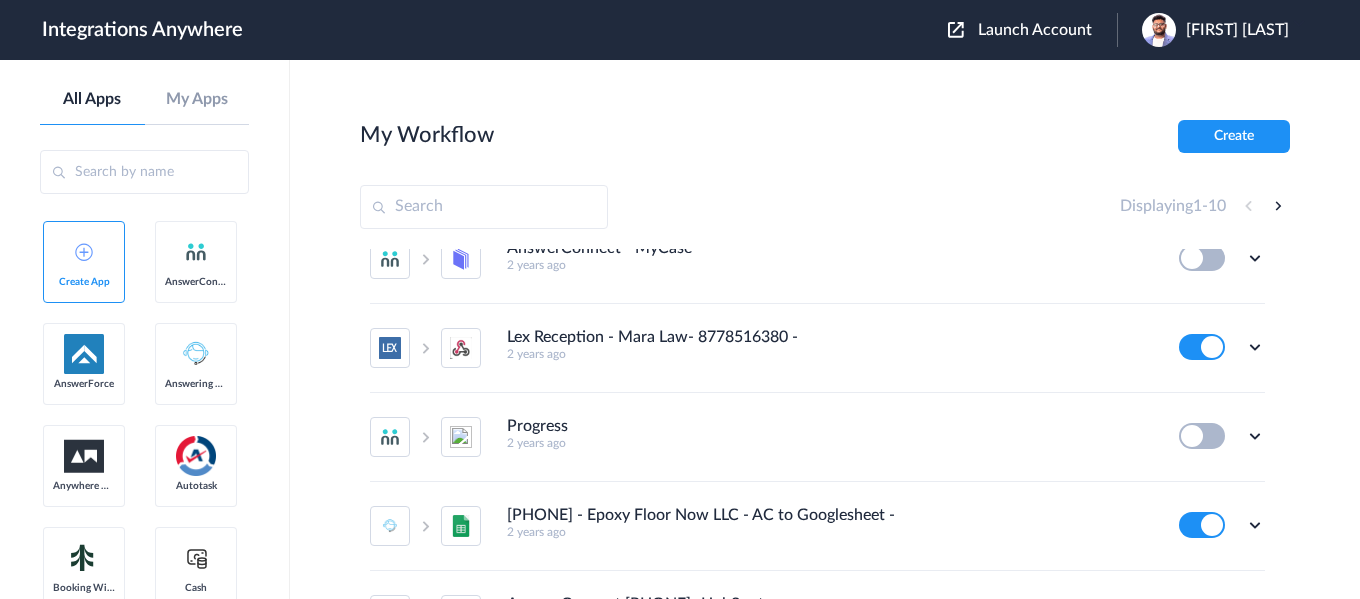 scroll, scrollTop: 300, scrollLeft: 0, axis: vertical 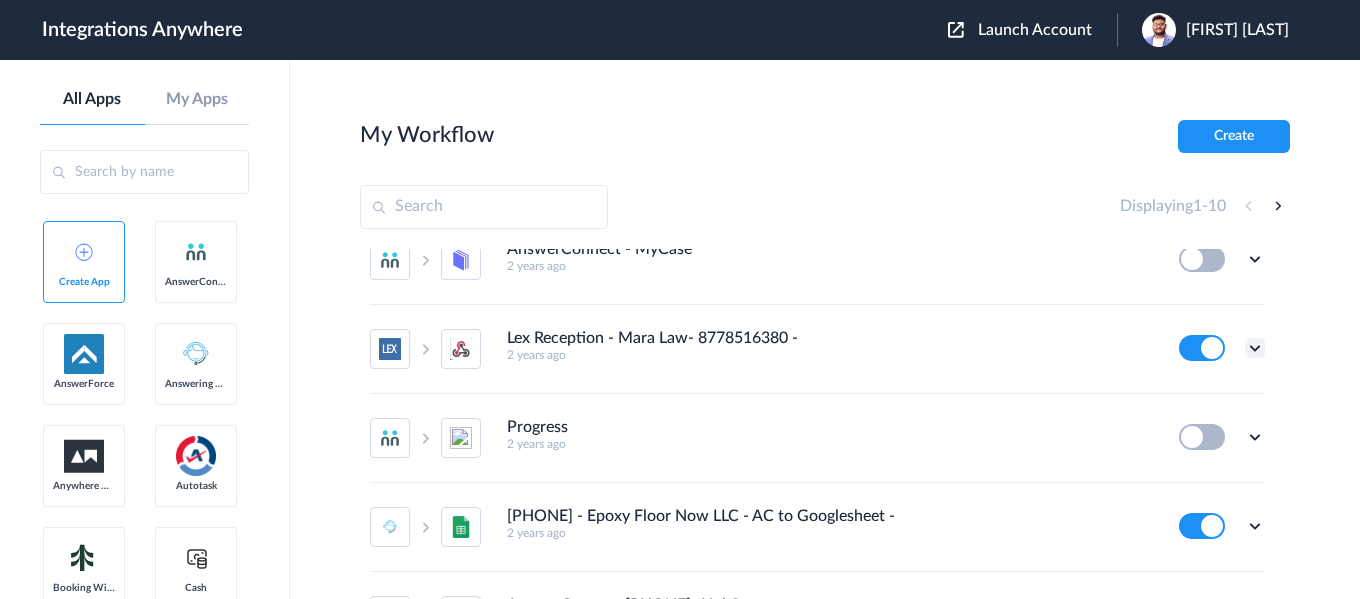 click at bounding box center (1255, 348) 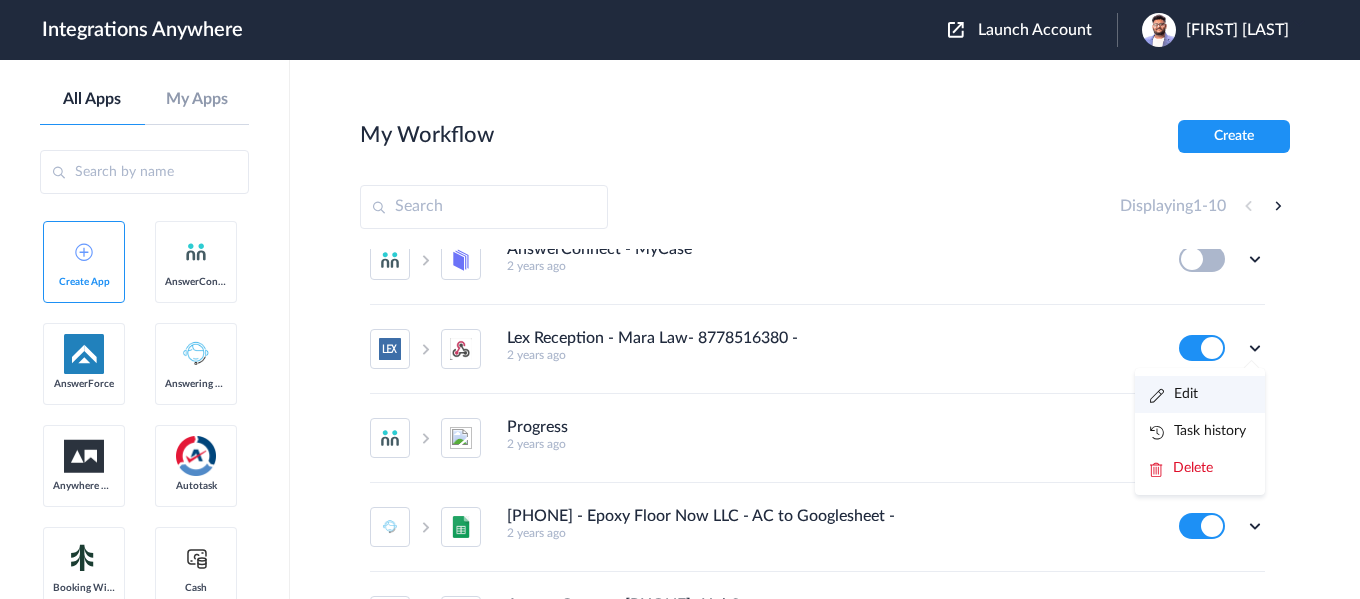 click on "Edit" at bounding box center (1200, 394) 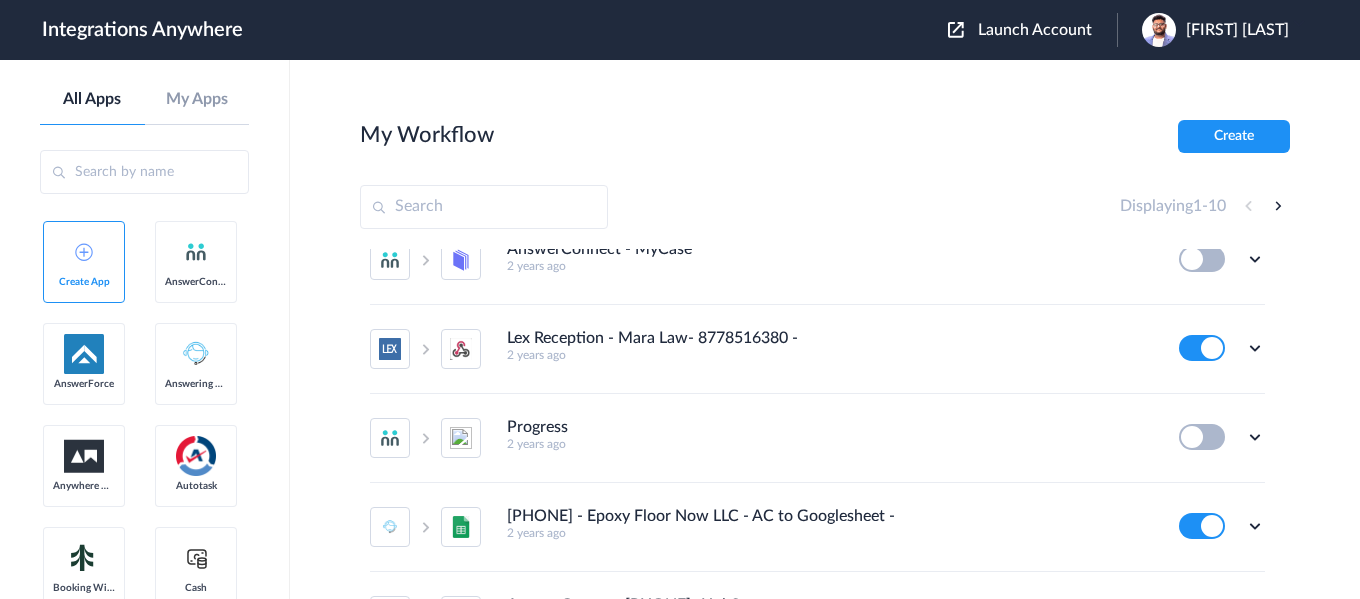 click on "All Apps
My Apps
Create App AnswerConnect AnswerForce Answering Service Anywhere Works Autotask Booking Widget Cash ChatSupport Clio Clio Grow ConnectWise Constant Contact DS Task Distributed Source Drupal Facebook Filter FranConnect Fresh Sales Freshdesk Github Gmail Google Analytics Google Calendar Google Contacts Google Meet Google Reviews Google Sheets Google Tag Manager HelloSells HousecallPro HubSpot In the Chair Insightly Instagram Bookings Instagram Streaming Intercom Jimdo Jira Service Desk Joomla Keap LEX Reception Law Ruler LawPay Lawcus Lawmatics Less Annoying CRM Lexicata Mailchimp Mailerlite Maintech Mathnasium (Radius) Messenger MyCase Office 365 Calendar Open Dental Outlook PSA PayPal PepCloud Pipedrive Podio PracticePanther QuickBooks RazorSync Reserve with Google Rocket Matter SalesTeamPro Salesforce ServiceForge ServiceMinder Setmore Setmore Setmore Reviews Shopify SignMore Slack Smokeball Square Stripe ar" at bounding box center [145, 329] 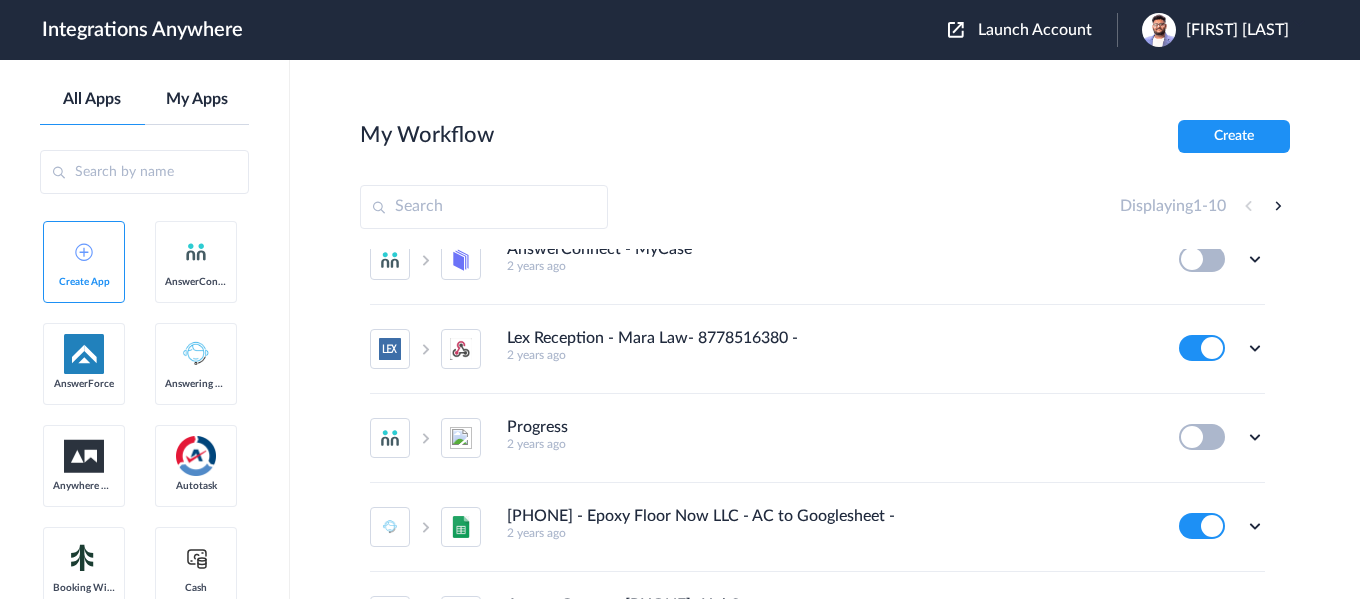 click on "My Apps" at bounding box center [197, 99] 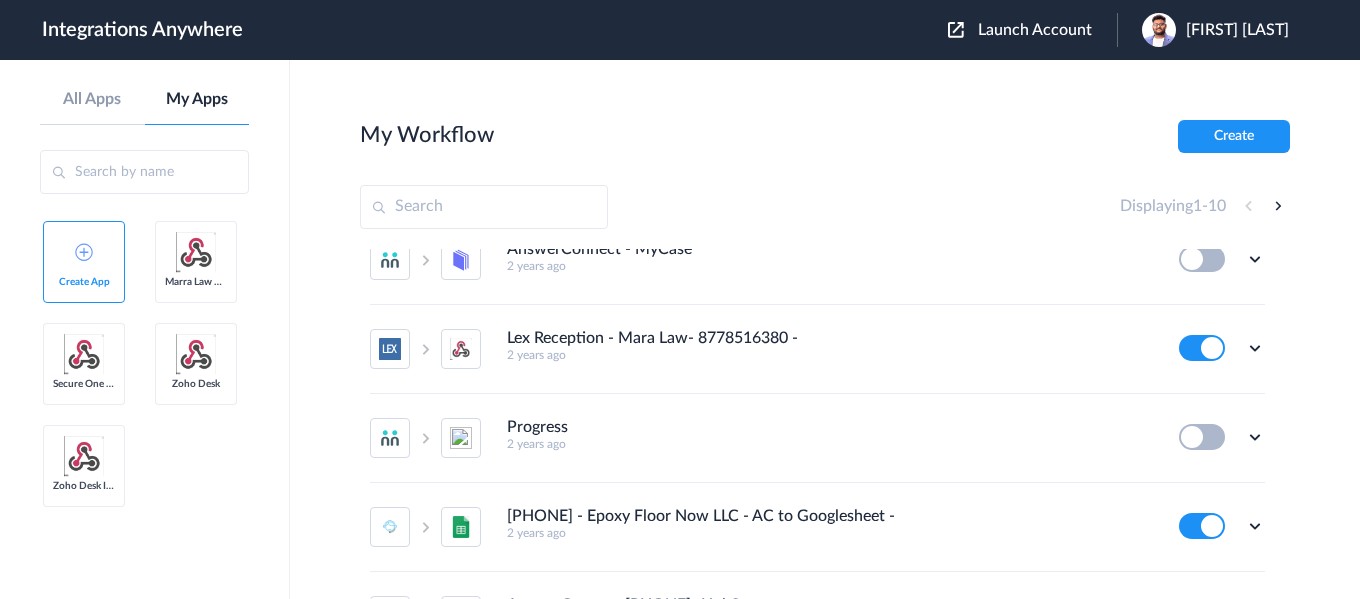 click on "Marra Law CRM" at bounding box center [196, 282] 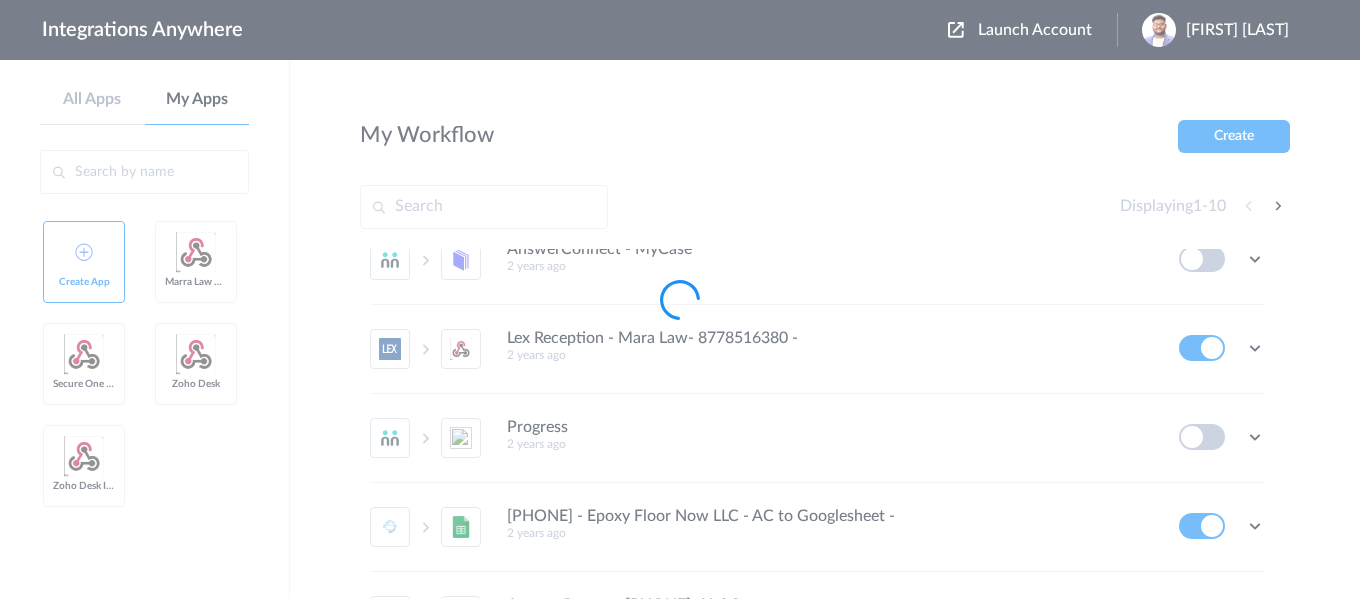 type on "Marra Law CRM" 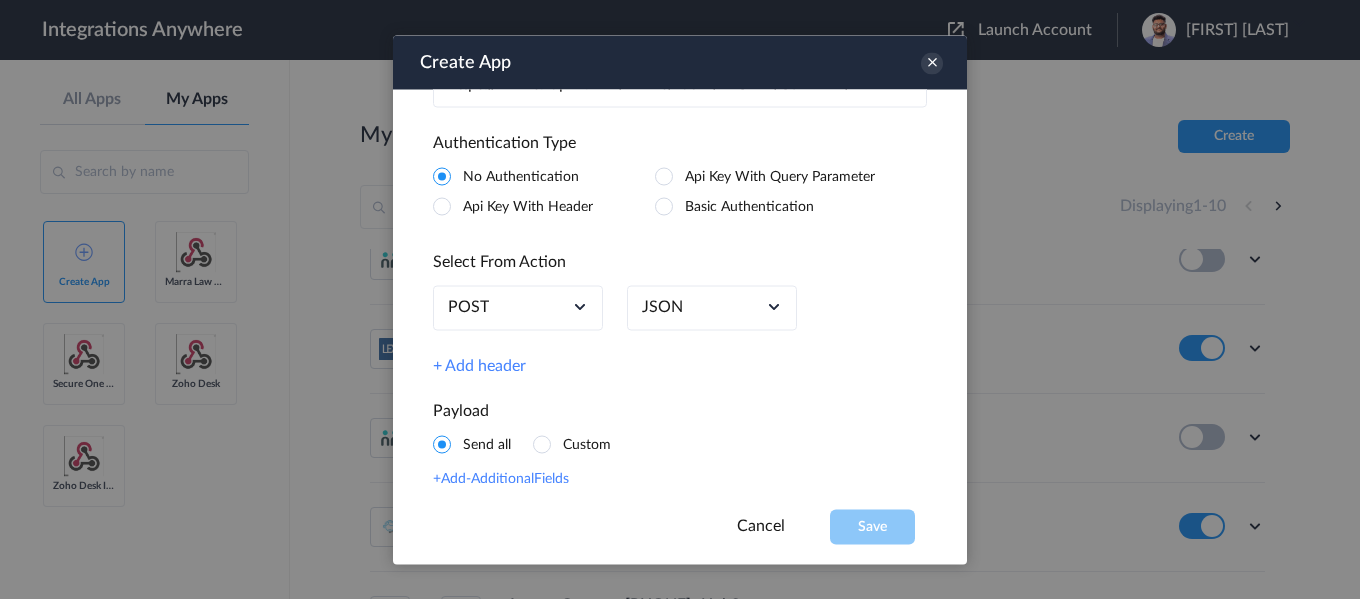 scroll, scrollTop: 200, scrollLeft: 0, axis: vertical 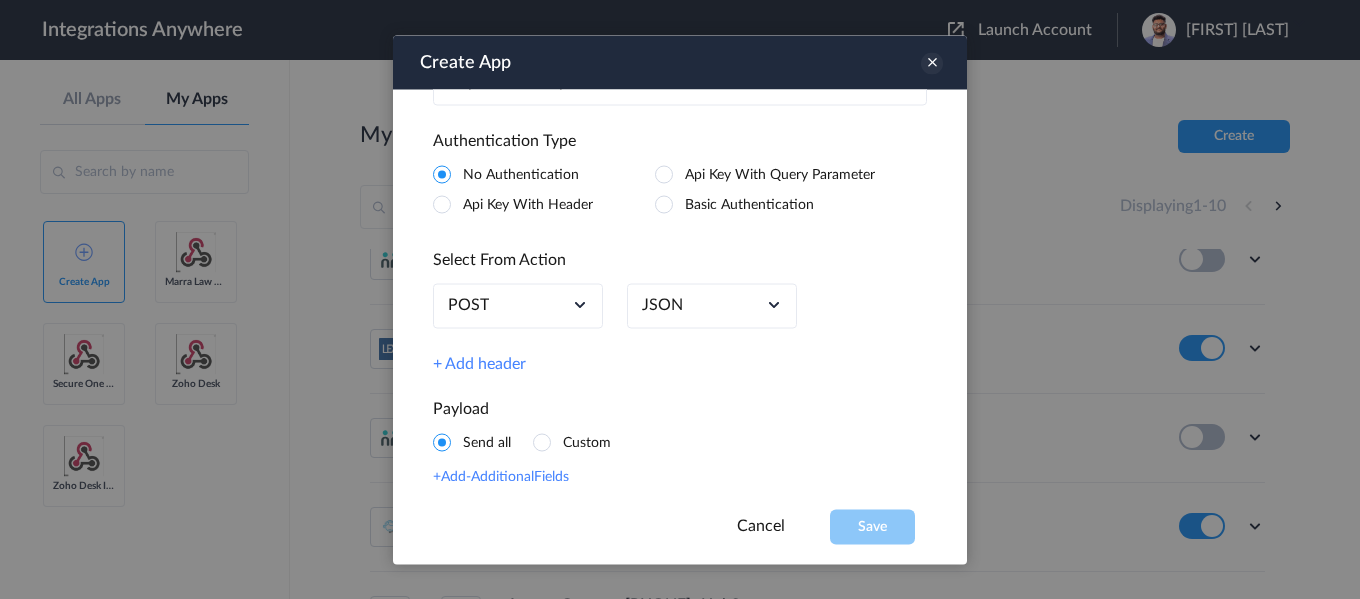 click at bounding box center (932, 63) 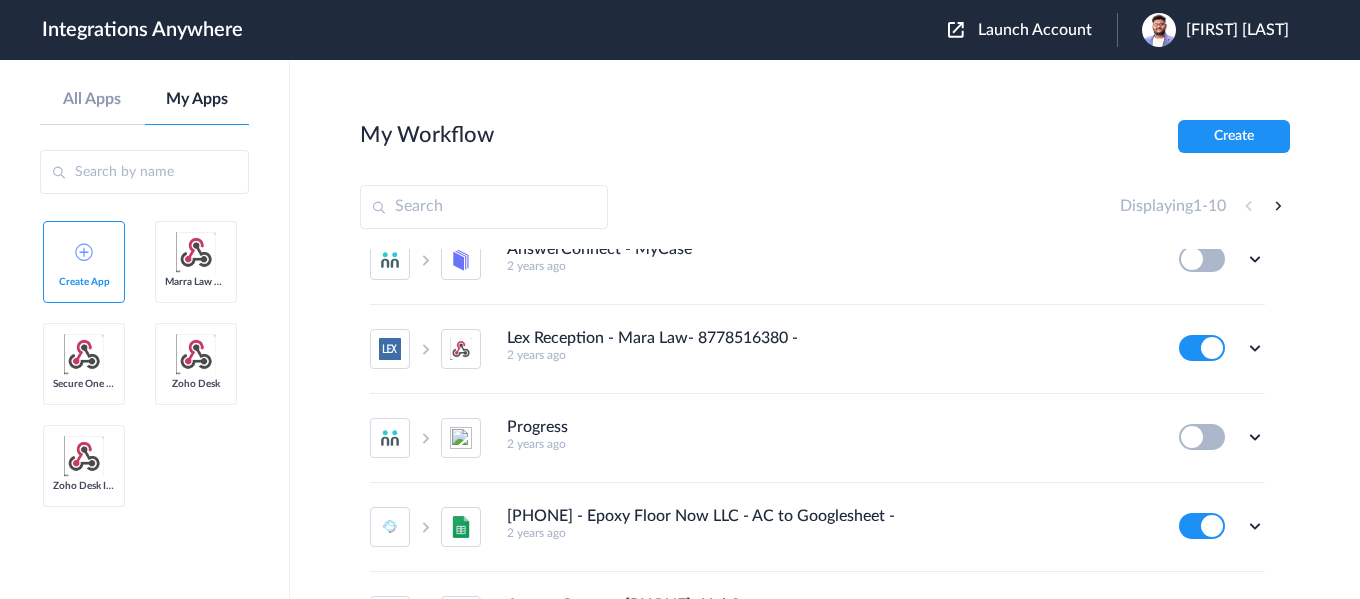 click on "[FIRST] [LAST]" at bounding box center (1225, 30) 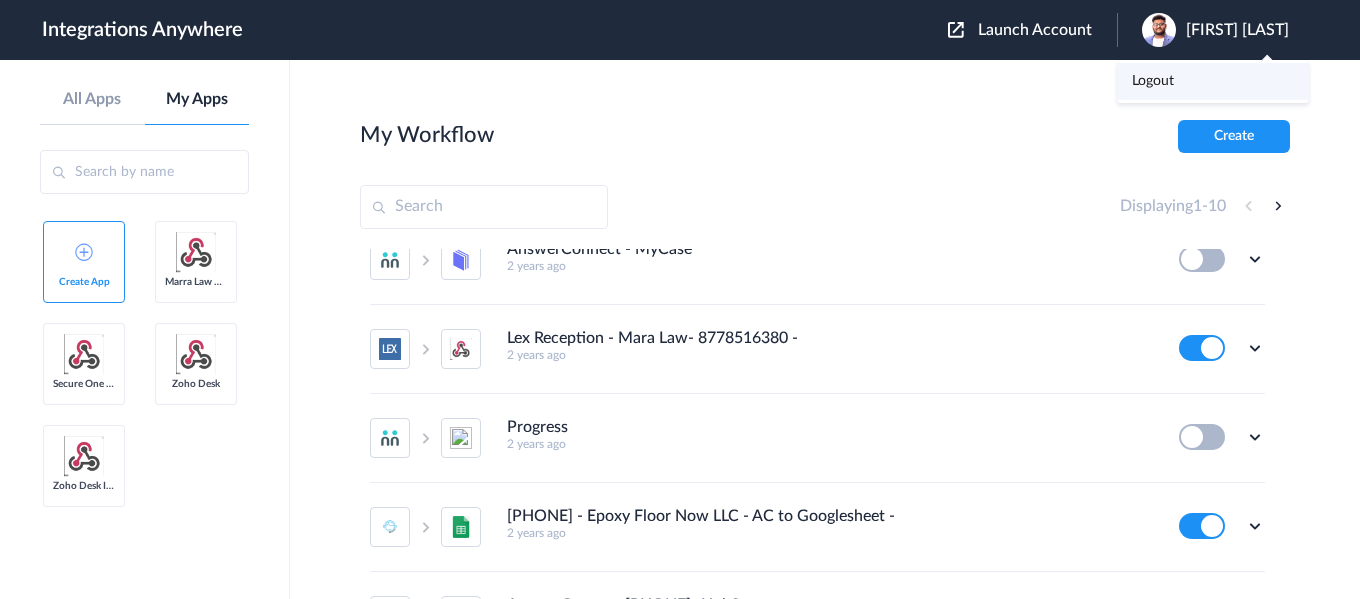 click on "Logout" at bounding box center (1153, 81) 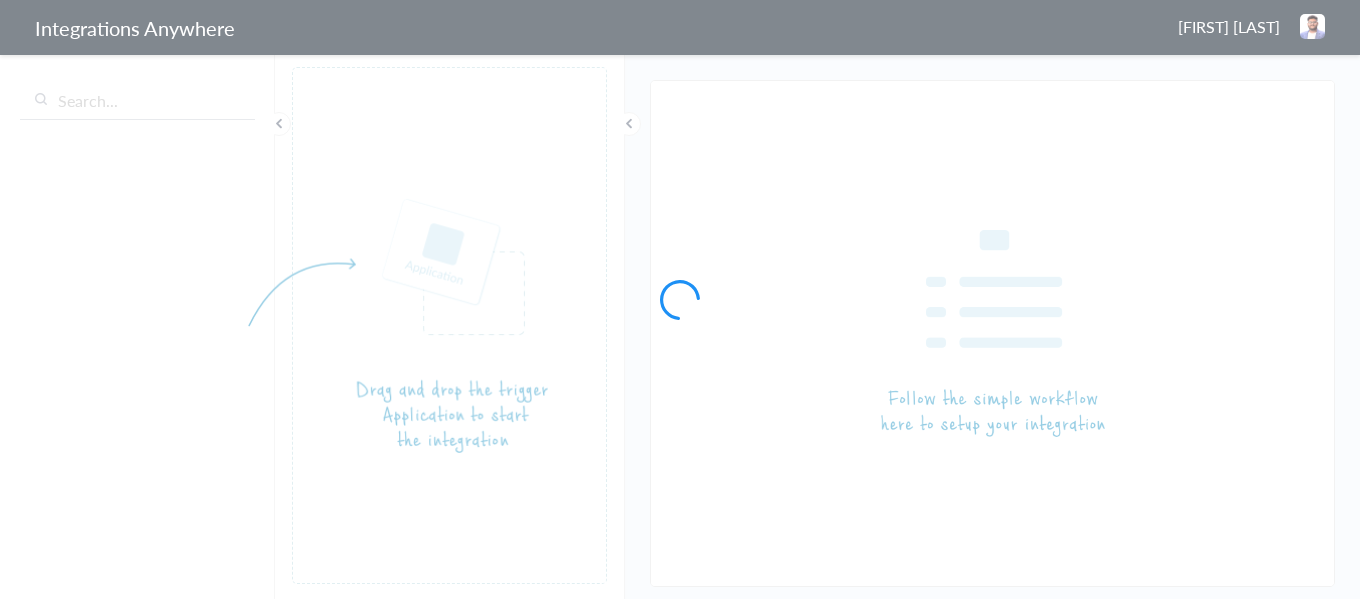 scroll, scrollTop: 0, scrollLeft: 0, axis: both 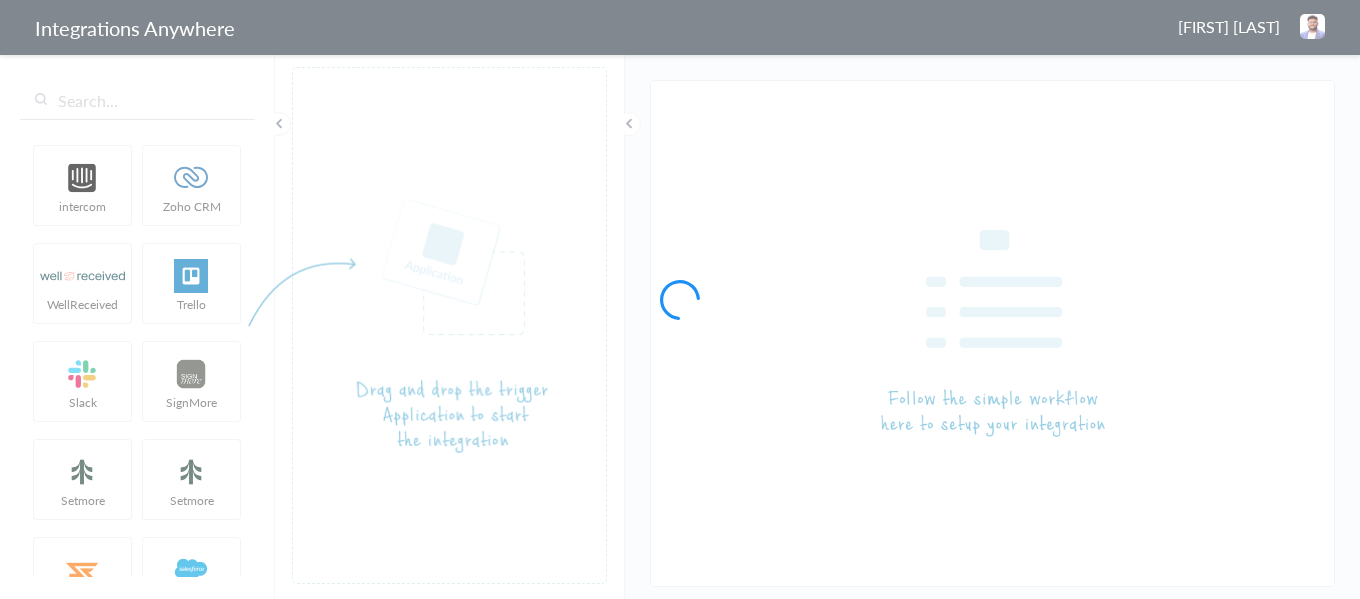 type on "Lex Reception - Mara Law- 8778516380 -" 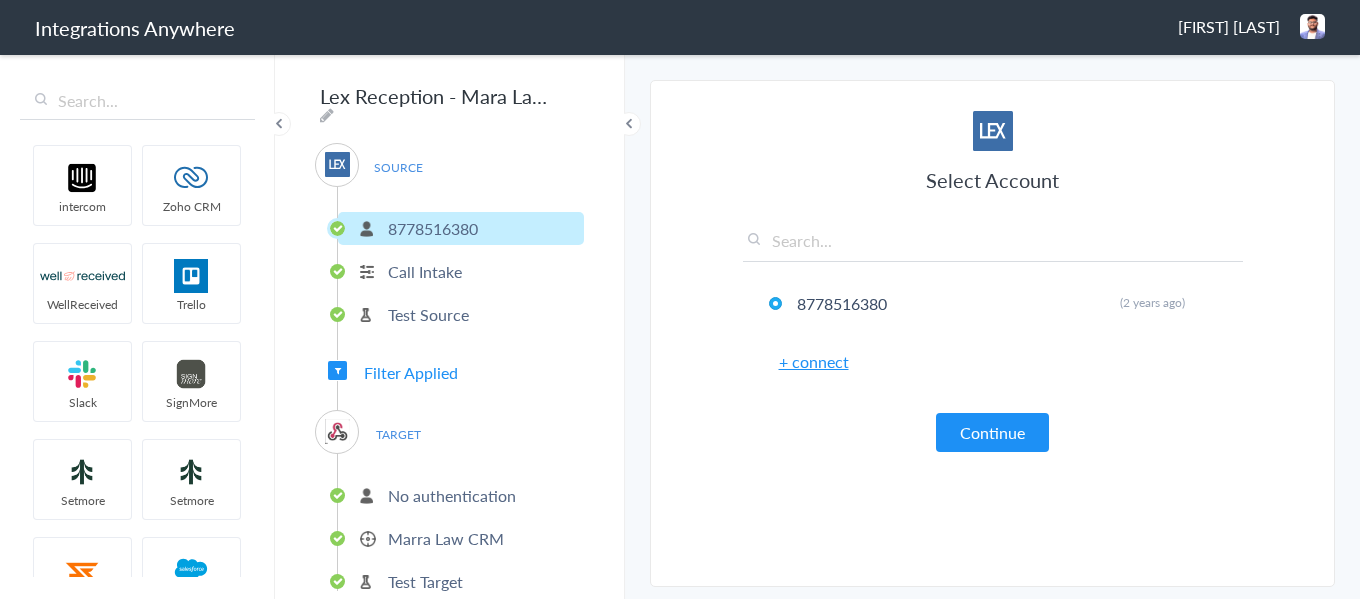 scroll, scrollTop: 70, scrollLeft: 0, axis: vertical 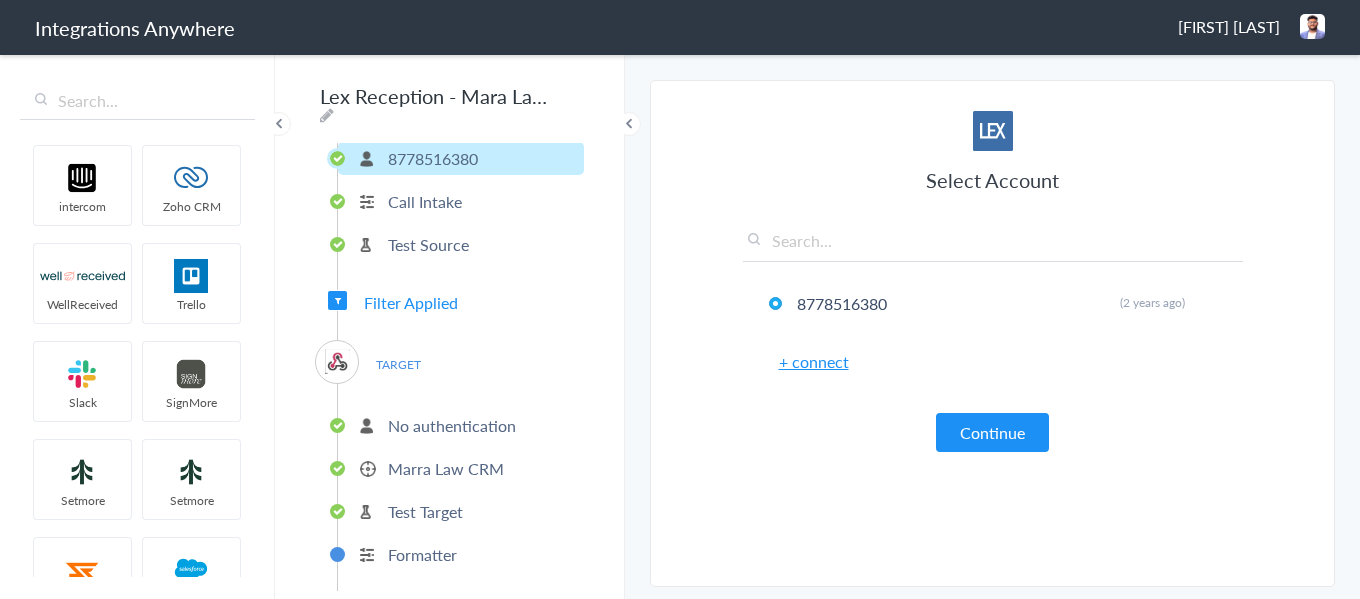 click on "Marra Law CRM" at bounding box center [446, 468] 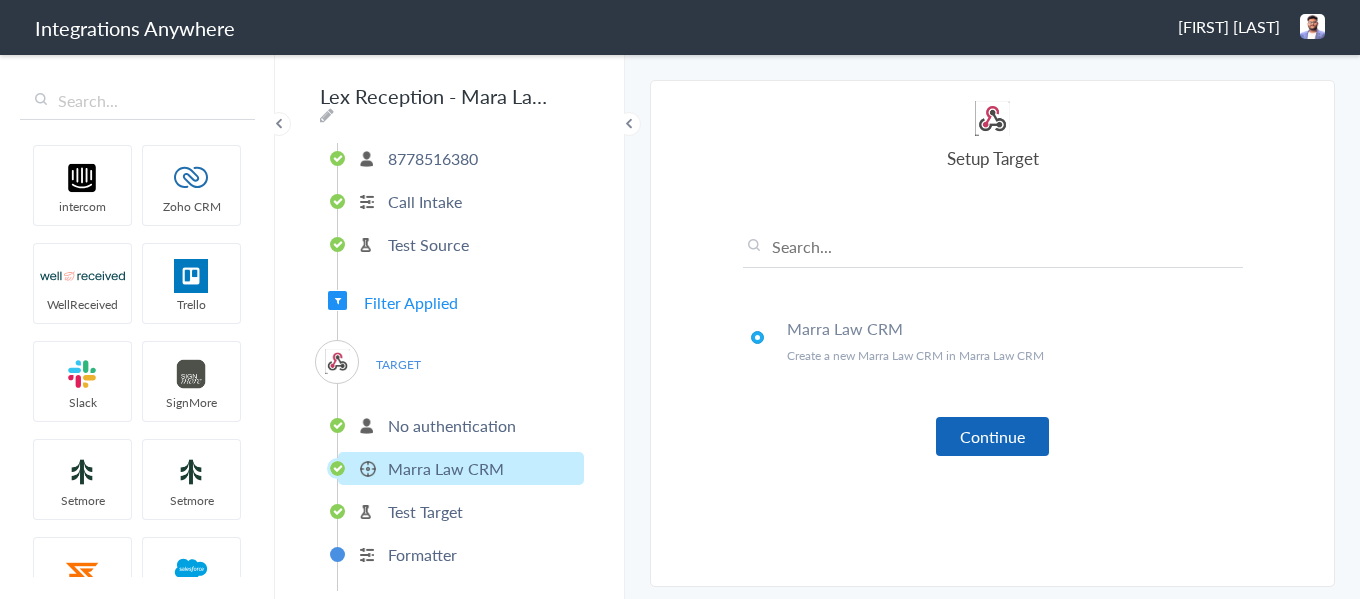 click on "Continue" at bounding box center (992, 436) 